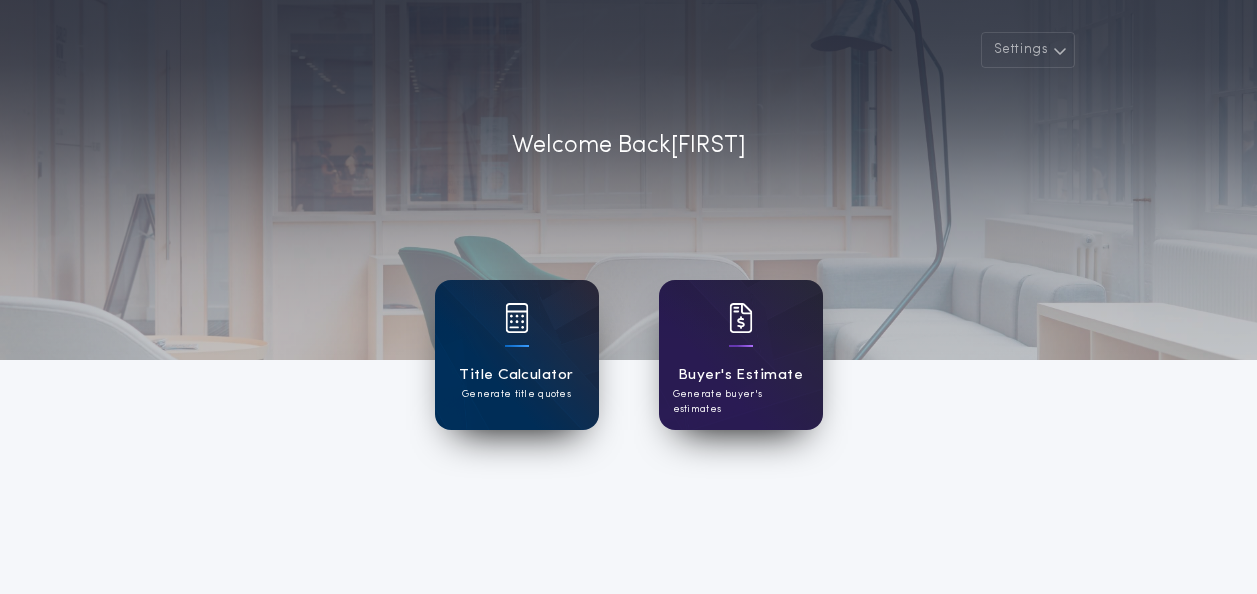 scroll, scrollTop: 0, scrollLeft: 0, axis: both 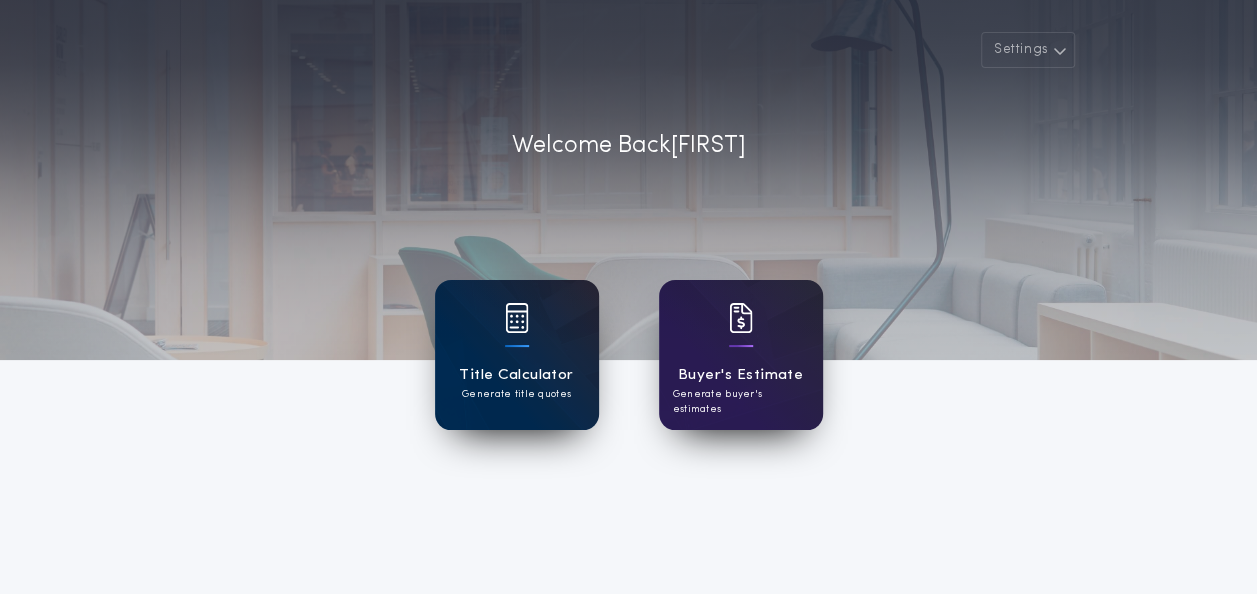 click on "Title Calculator Generate title quotes" at bounding box center [517, 355] 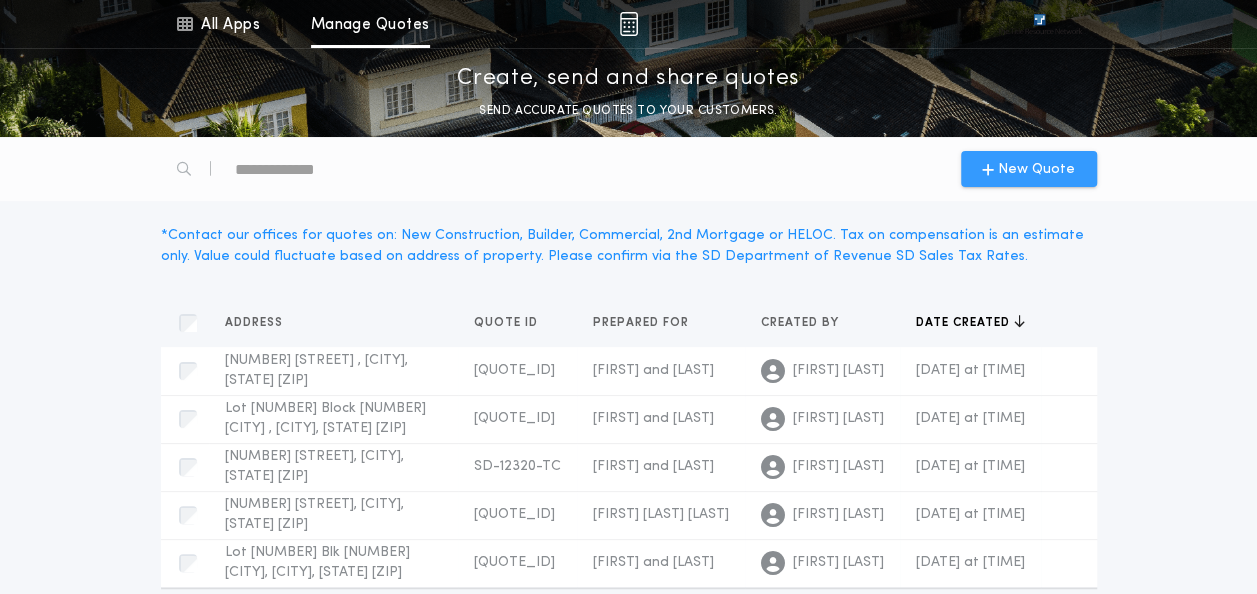 click on "New Quote" at bounding box center (1029, 169) 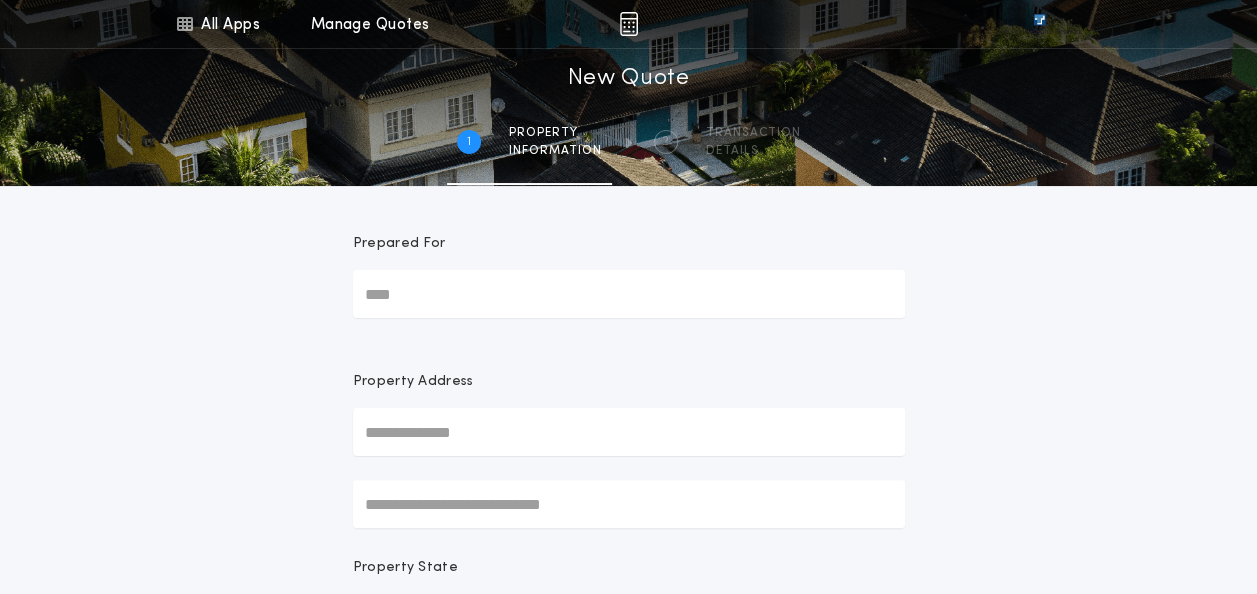 click on "Prepared For" at bounding box center (629, 294) 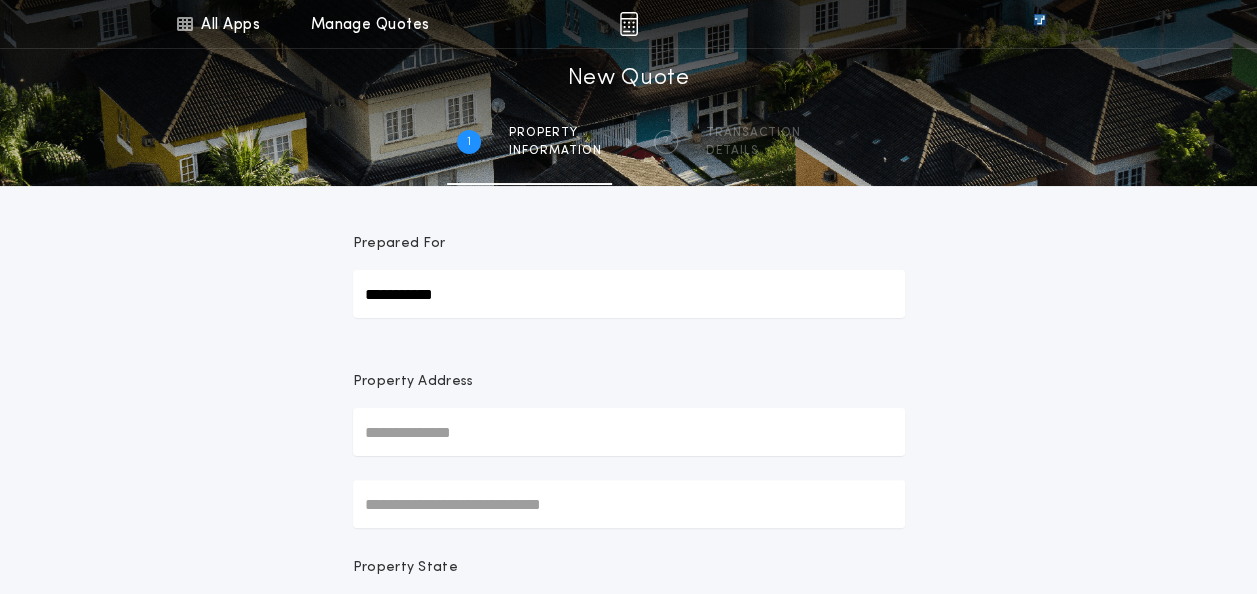 type on "**********" 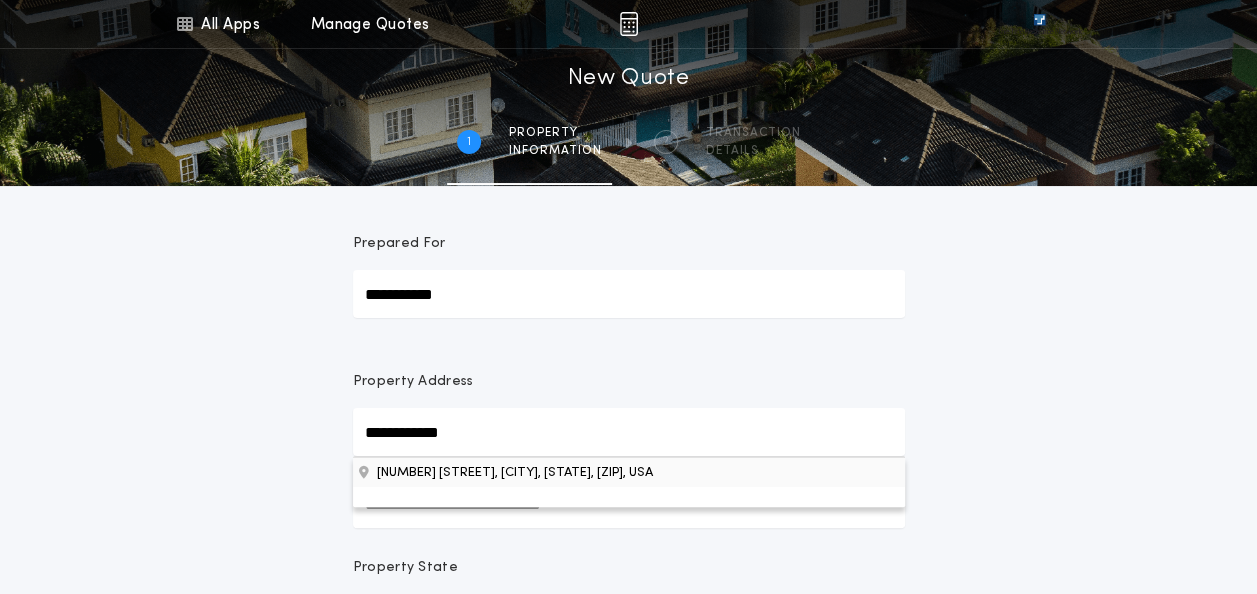 type on "**********" 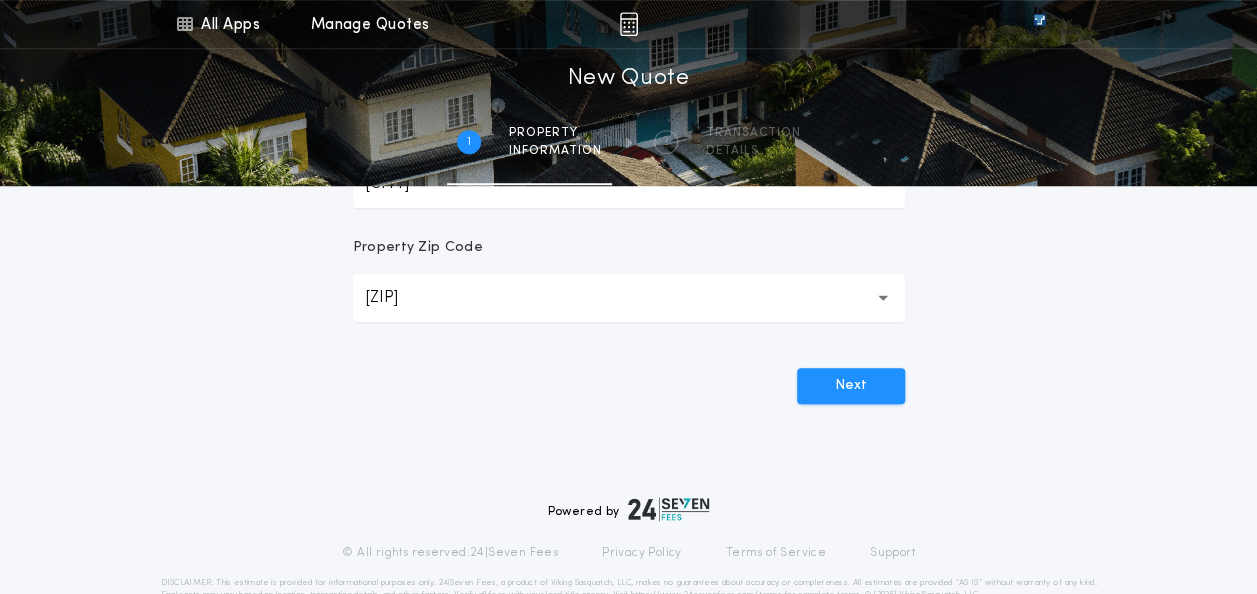 scroll, scrollTop: 709, scrollLeft: 0, axis: vertical 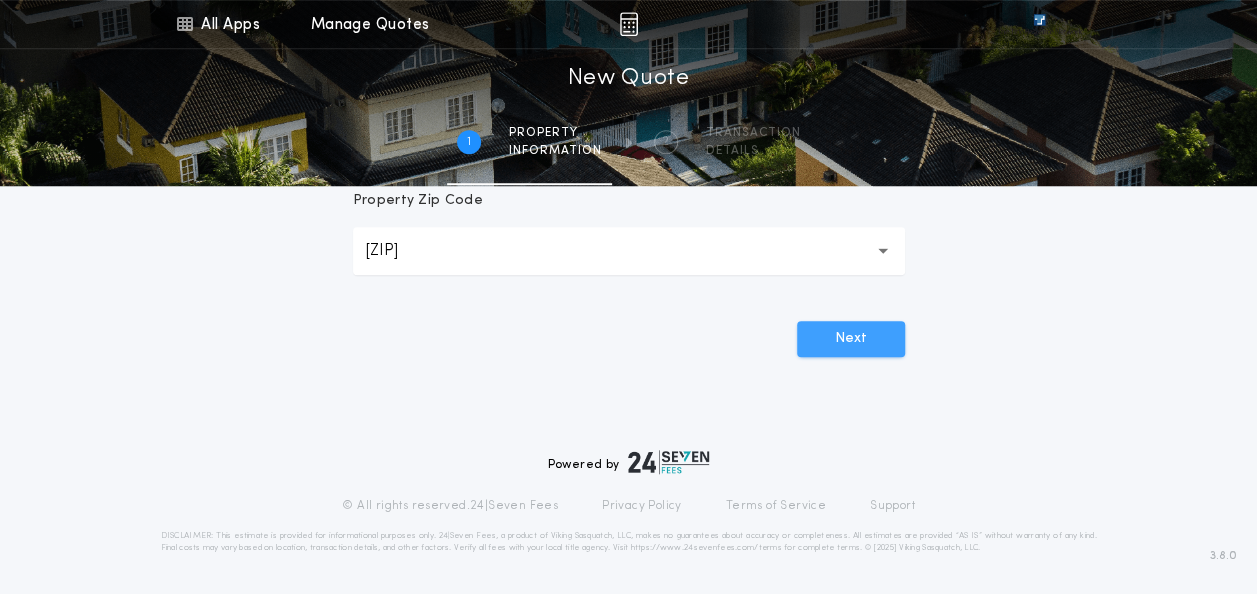 click on "Next" at bounding box center (851, 339) 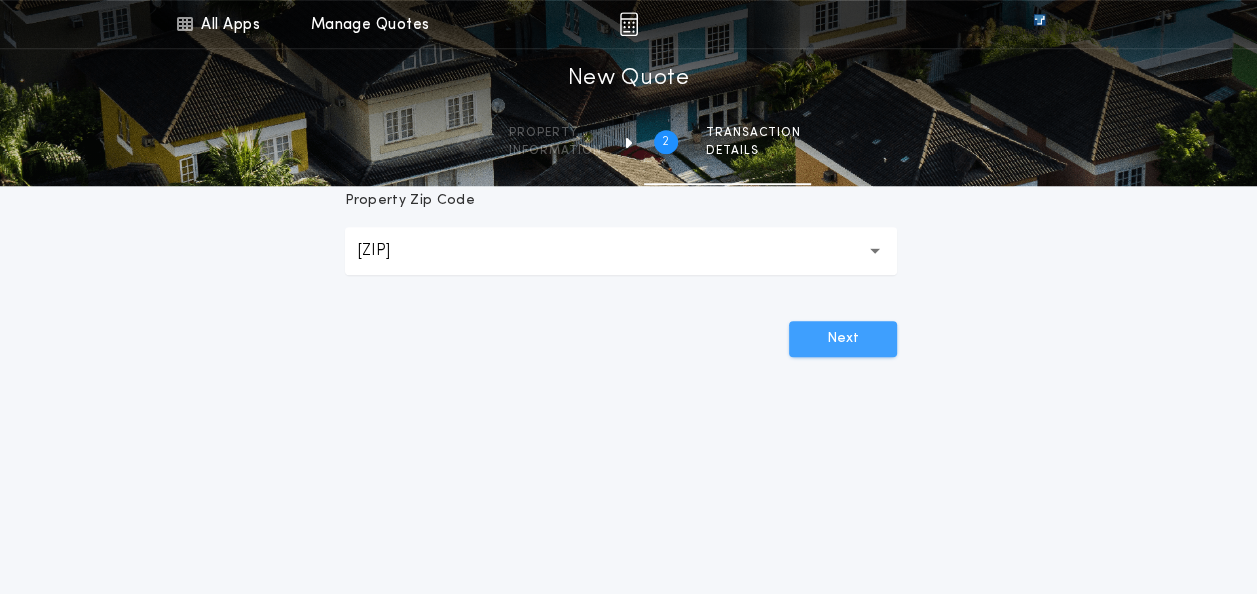 scroll, scrollTop: 0, scrollLeft: 0, axis: both 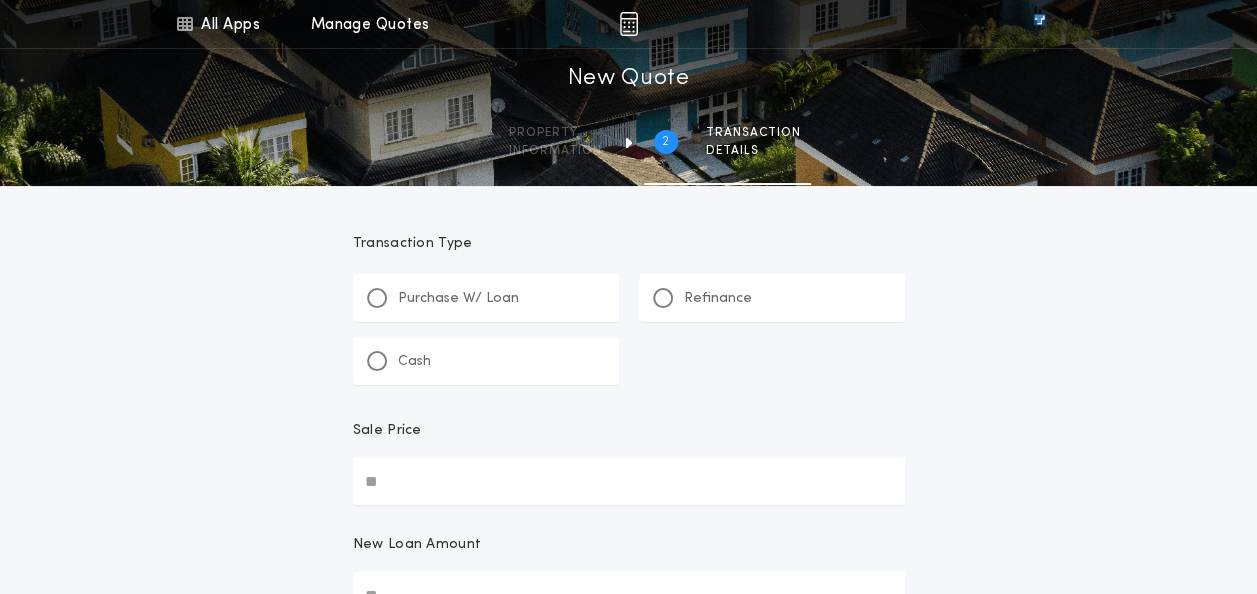 click on "Purchase W/ Loan" at bounding box center (486, 298) 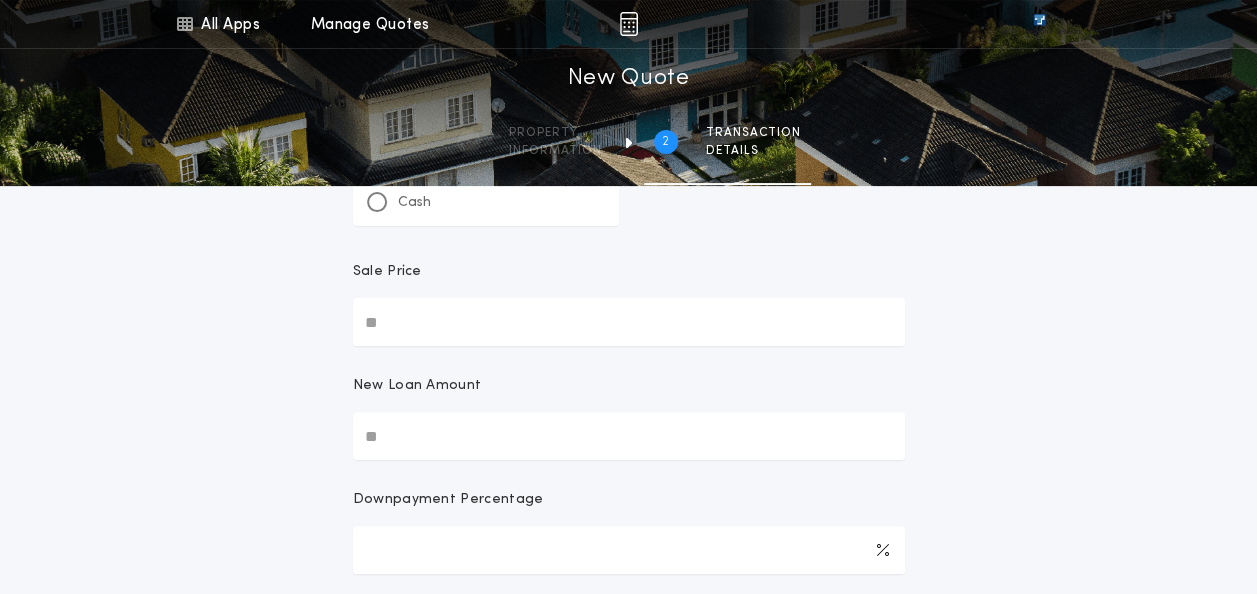 scroll, scrollTop: 162, scrollLeft: 0, axis: vertical 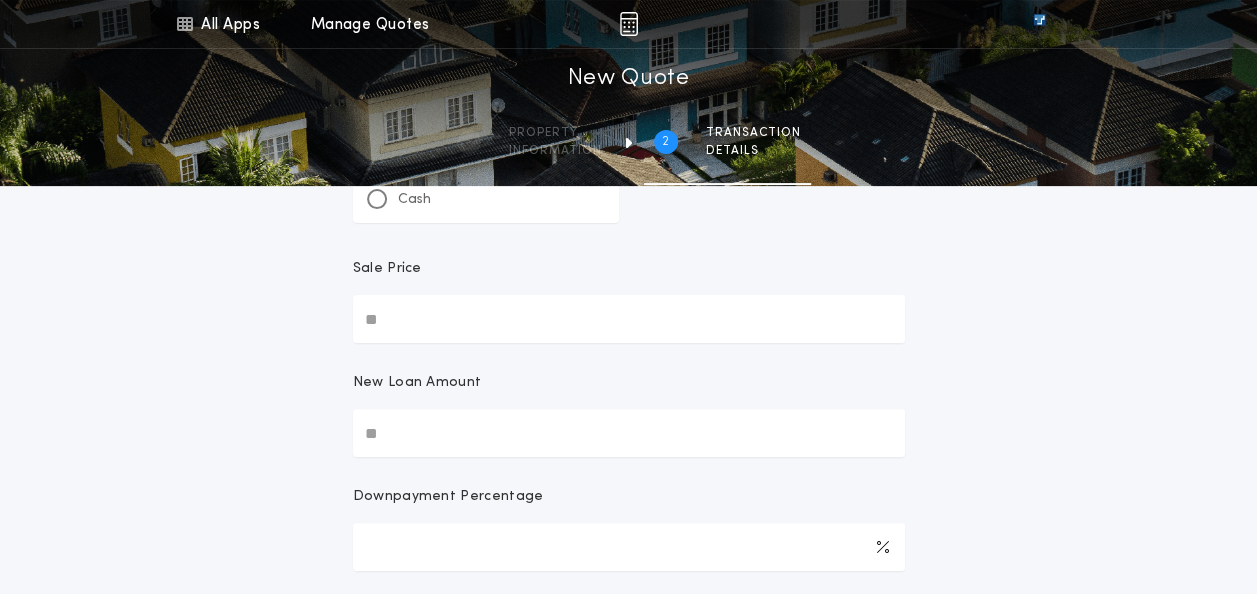 click on "Sale Price" at bounding box center (629, 319) 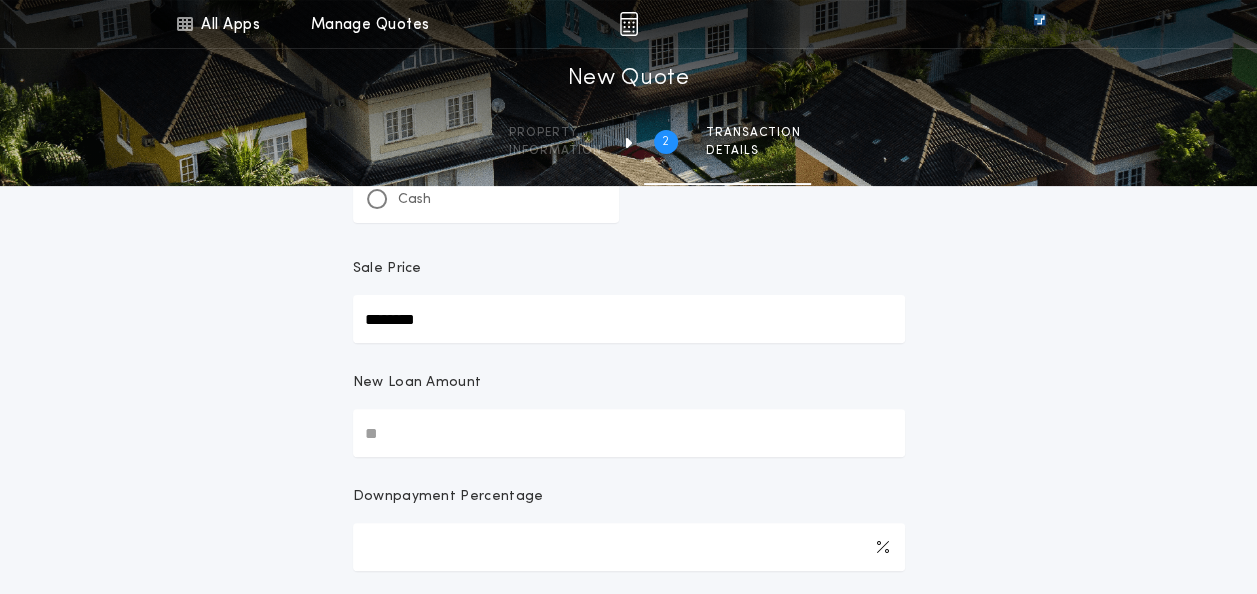 type on "********" 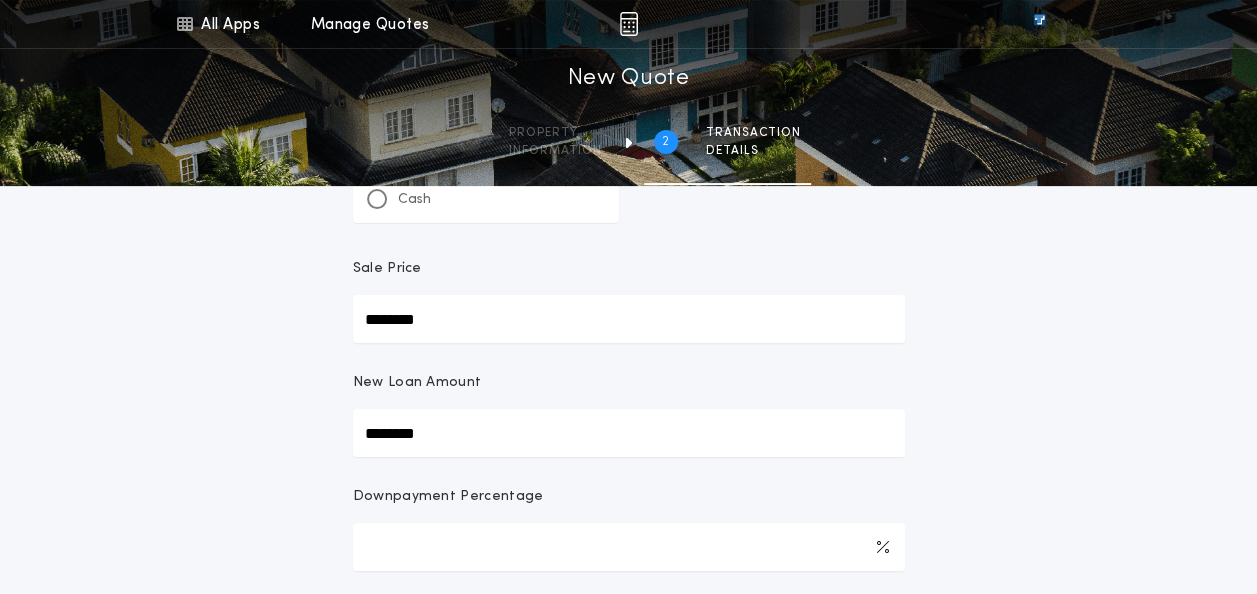 type on "********" 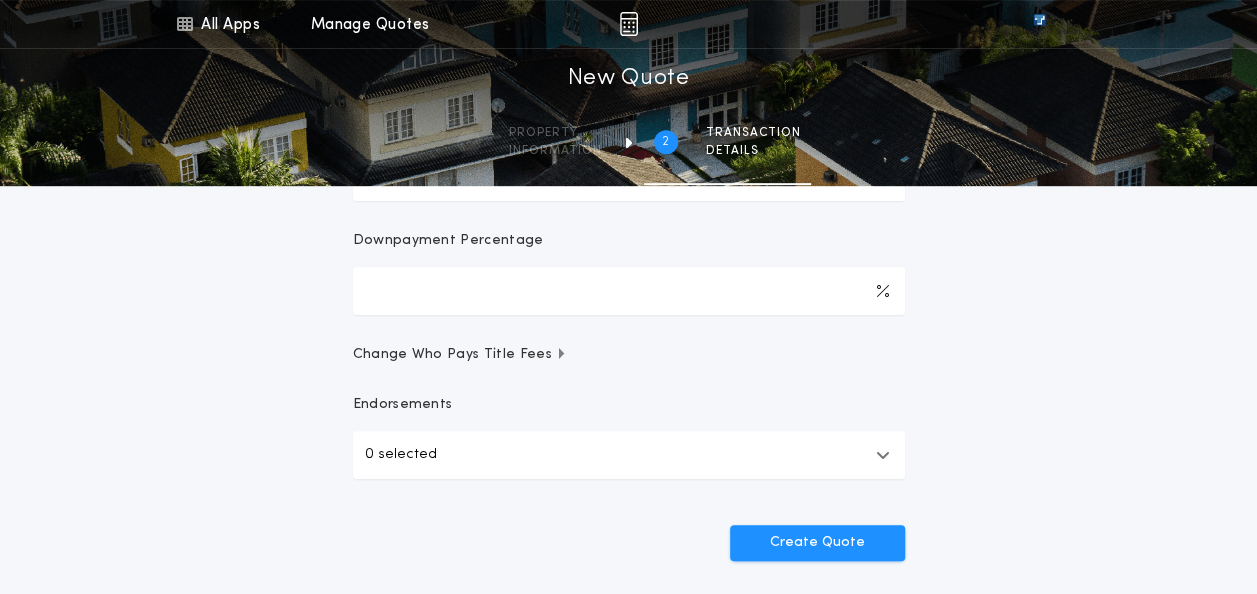 scroll, scrollTop: 422, scrollLeft: 0, axis: vertical 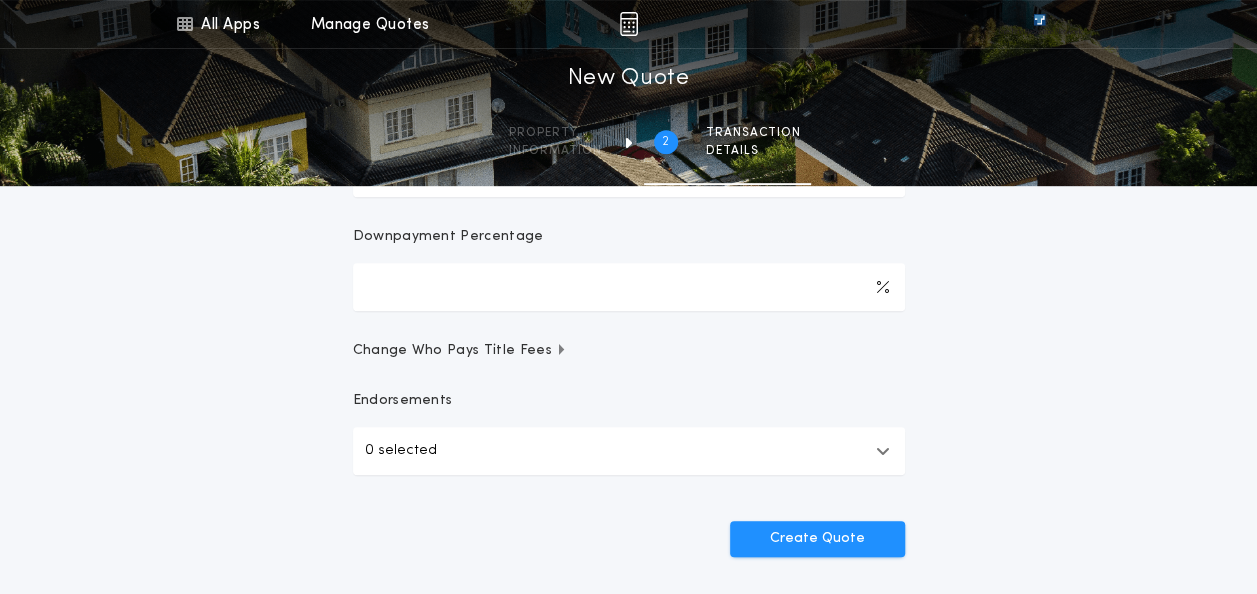 click on "Change Who Pays Title Fees" at bounding box center (460, 351) 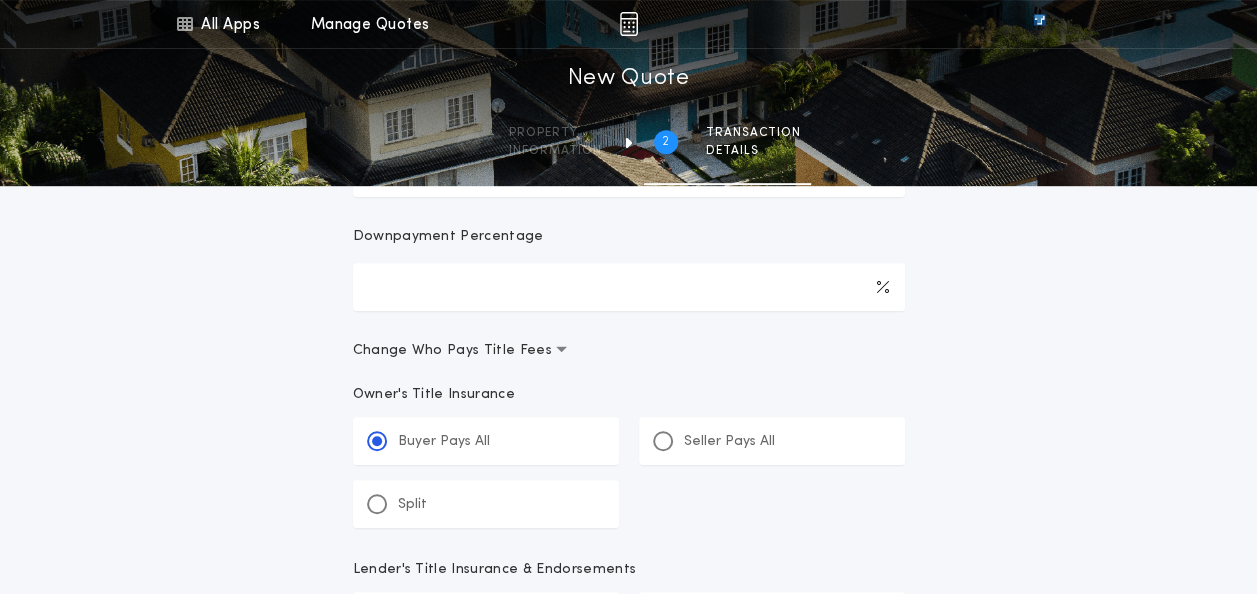 click on "Split" at bounding box center (486, 504) 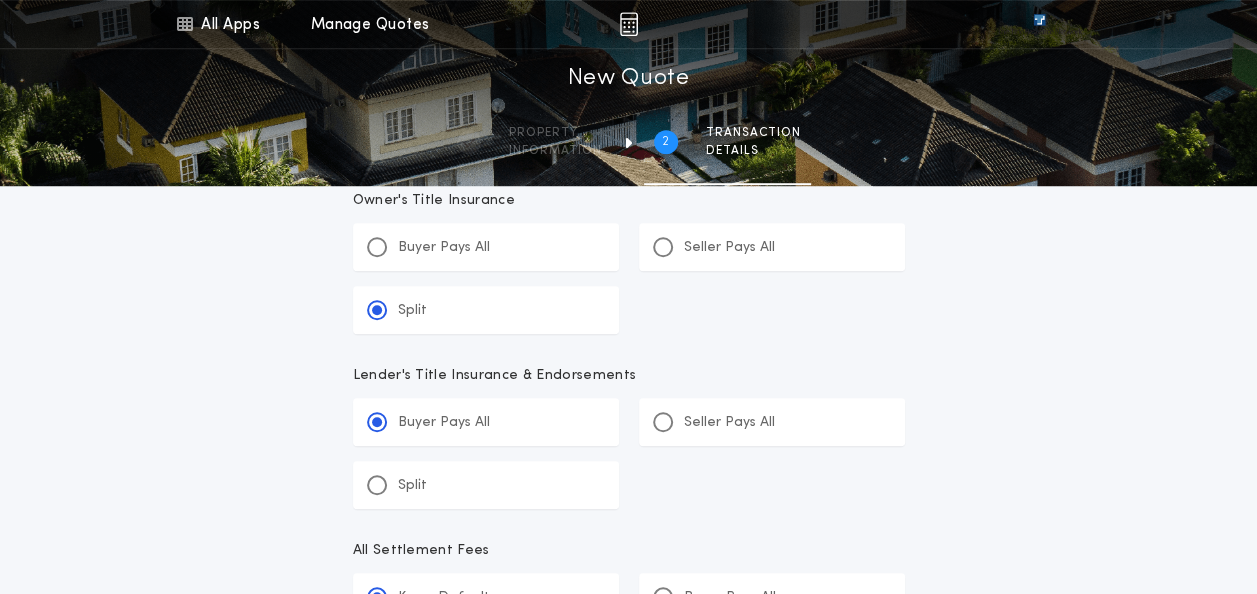 click on "Split" at bounding box center (486, 485) 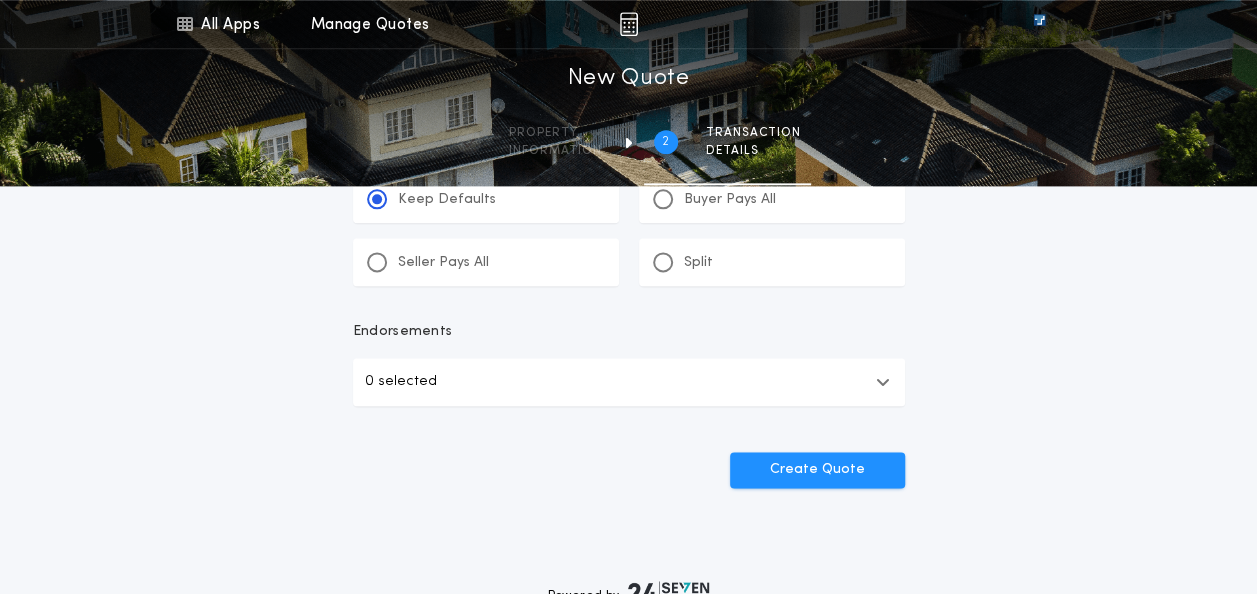 scroll, scrollTop: 1204, scrollLeft: 0, axis: vertical 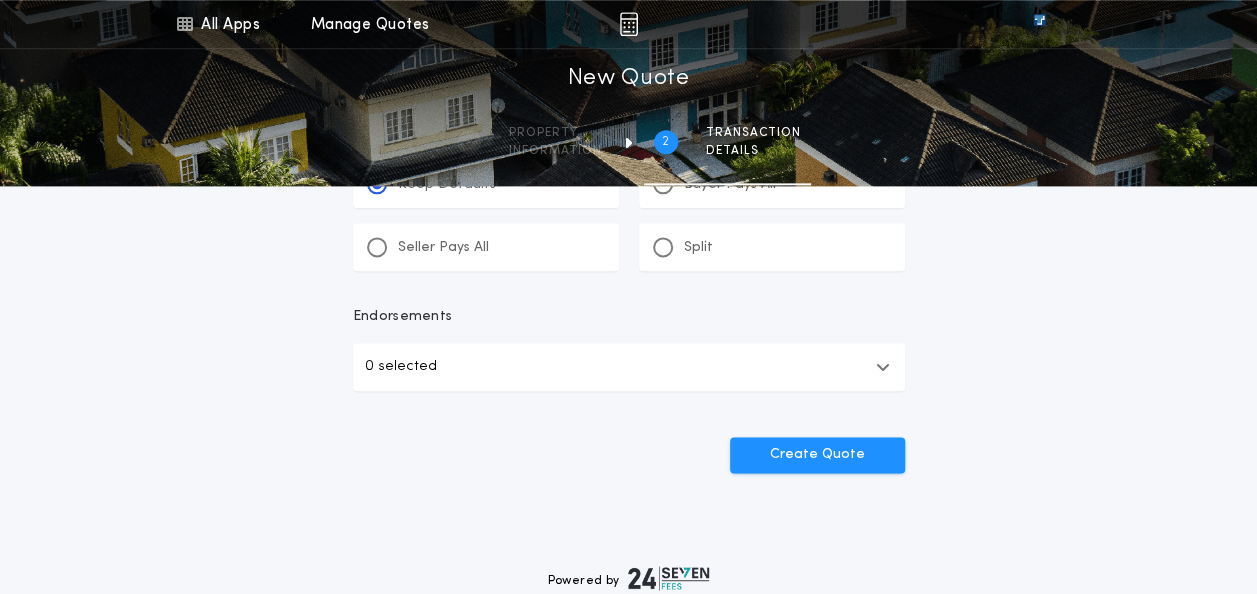click on "0 selected" at bounding box center (629, 367) 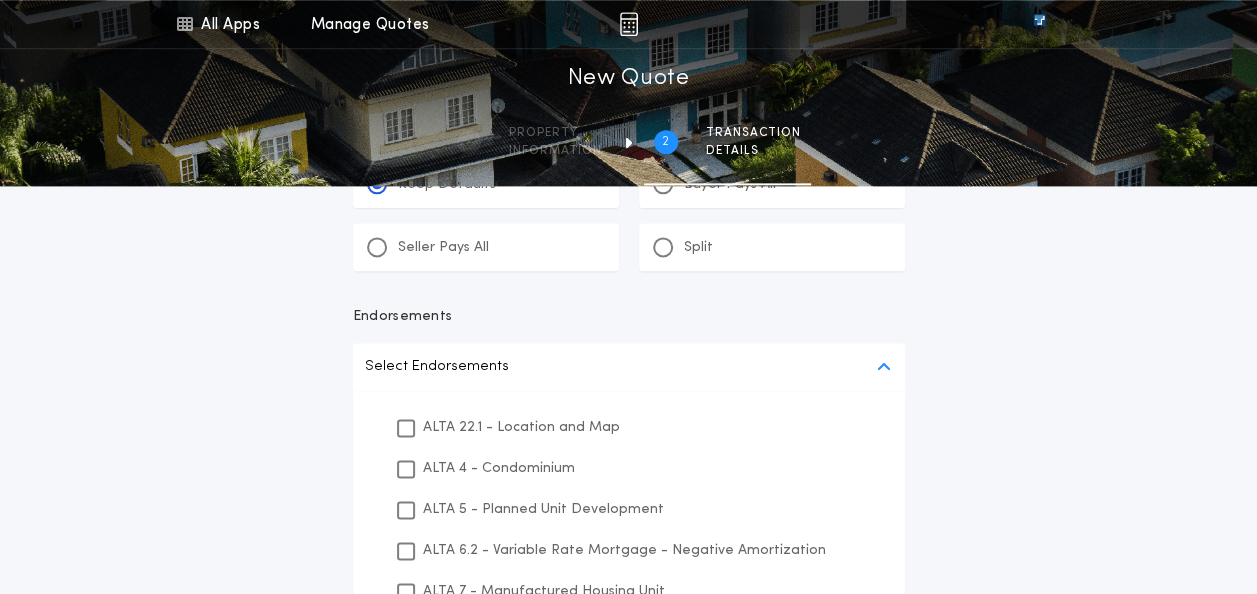 click on "ALTA 22.1 - Location and Map" at bounding box center (521, 427) 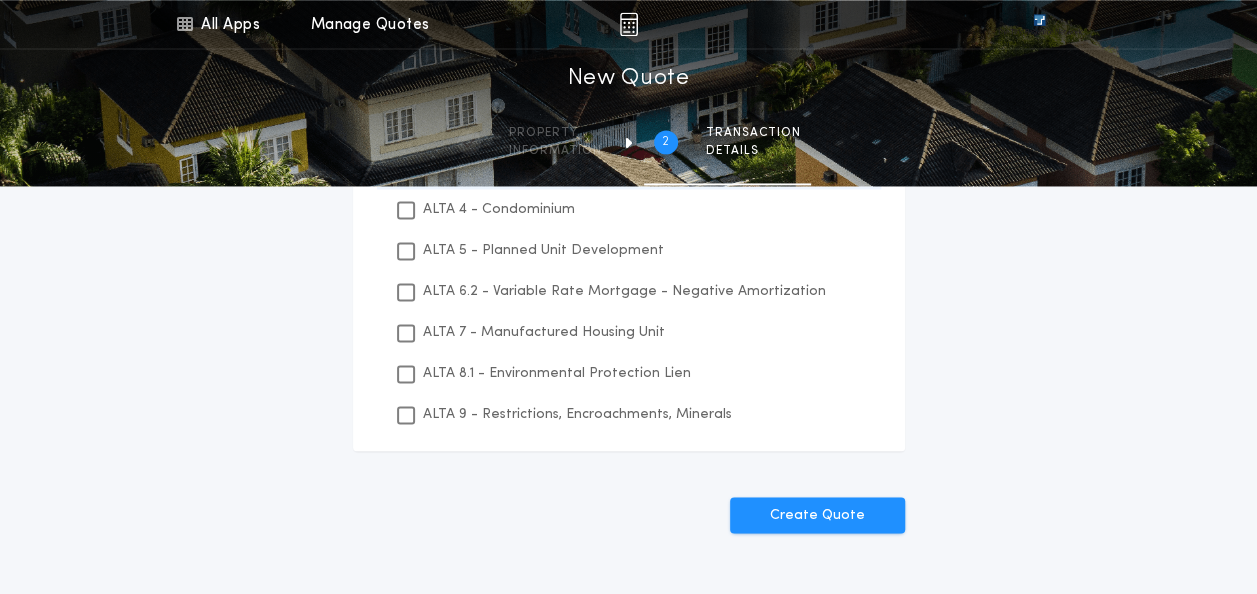 scroll, scrollTop: 1464, scrollLeft: 0, axis: vertical 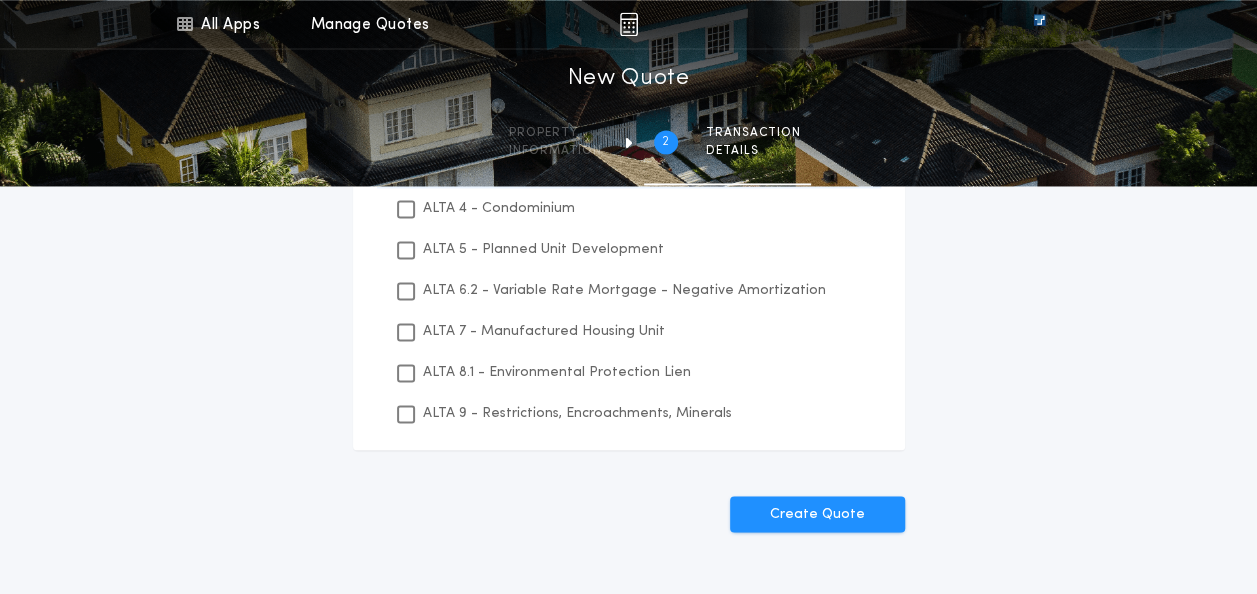 click on "ALTA 9 - Restrictions, Encroachments, Minerals" at bounding box center (577, 413) 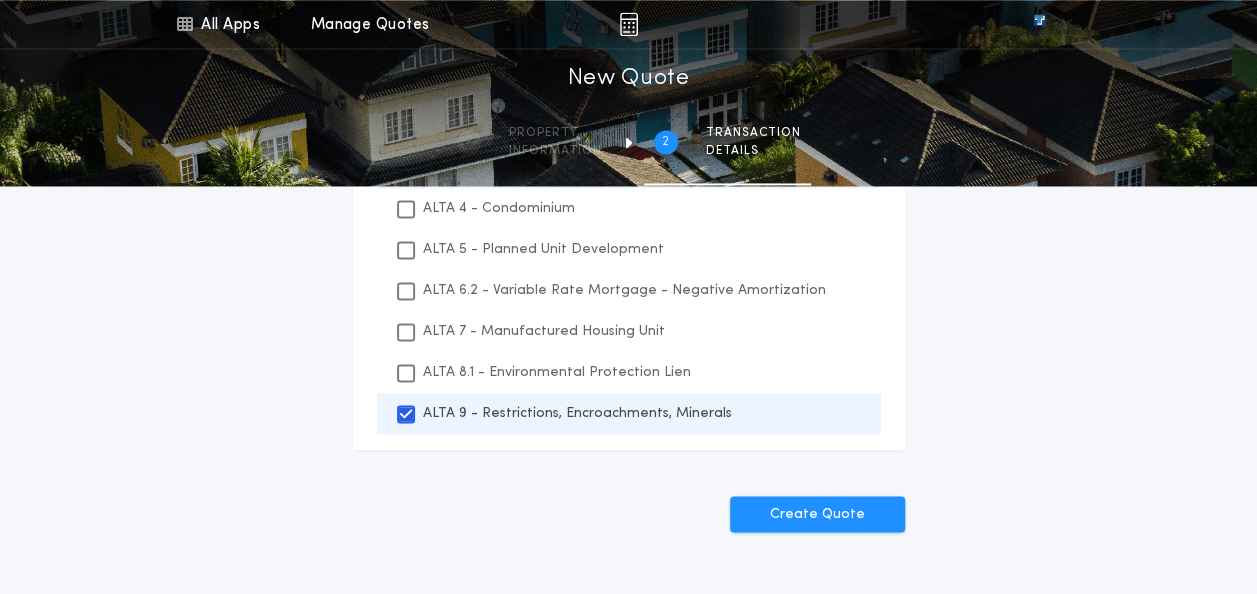 click on "ALTA 8.1 - Environmental Protection Lien" at bounding box center [629, 372] 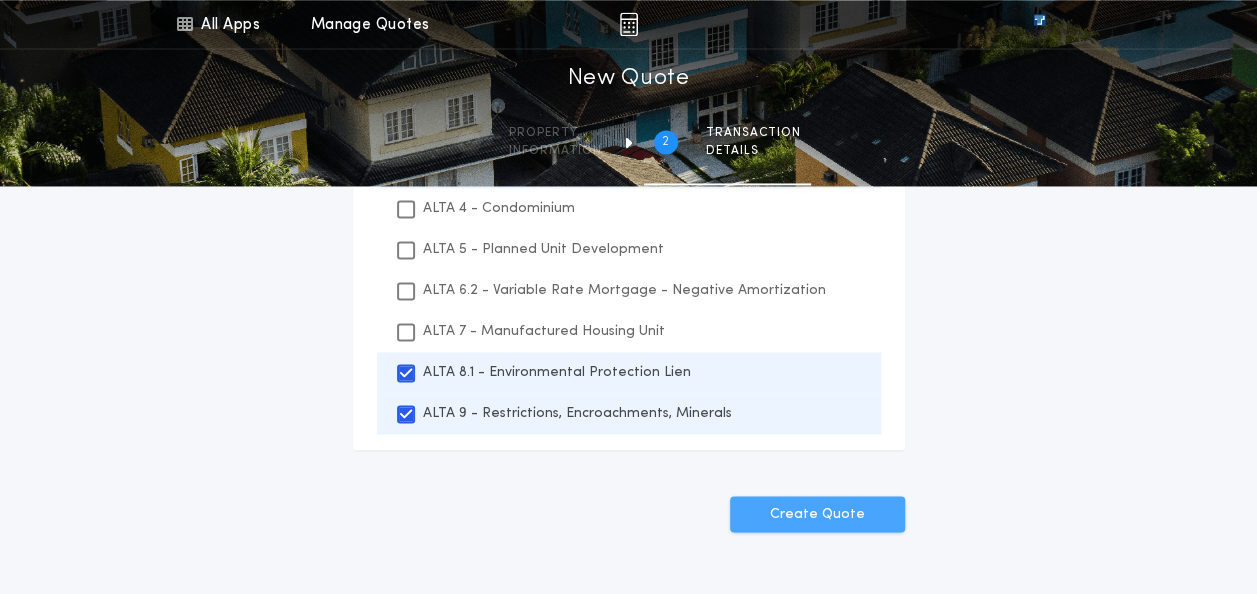click on "Create Quote" at bounding box center [817, 514] 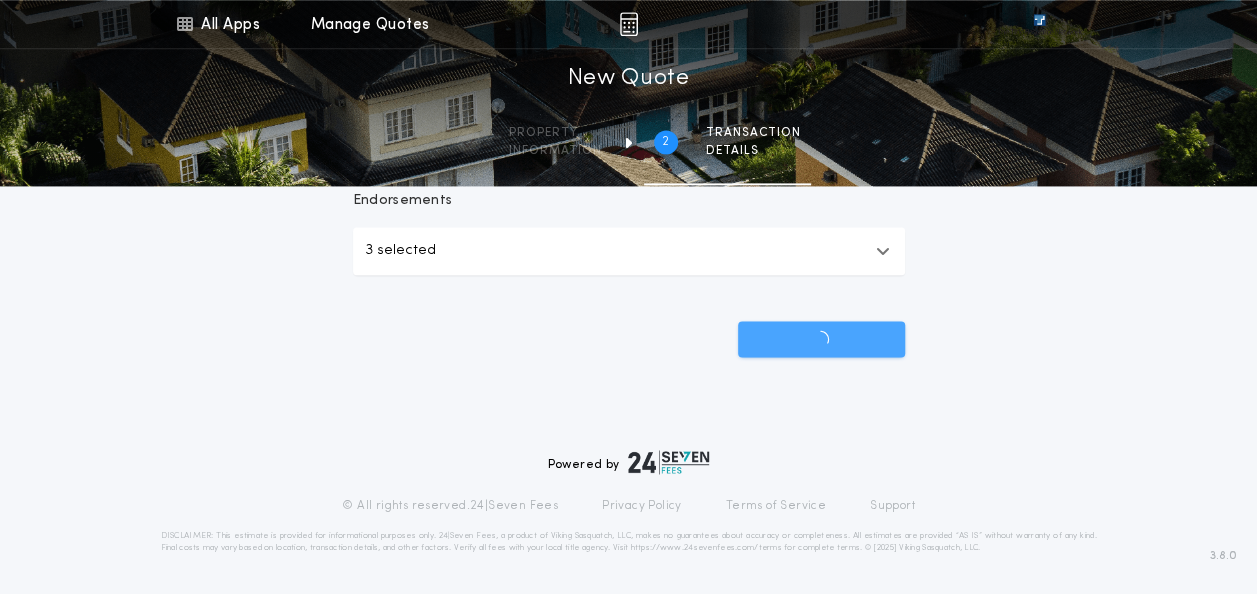 scroll, scrollTop: 1320, scrollLeft: 0, axis: vertical 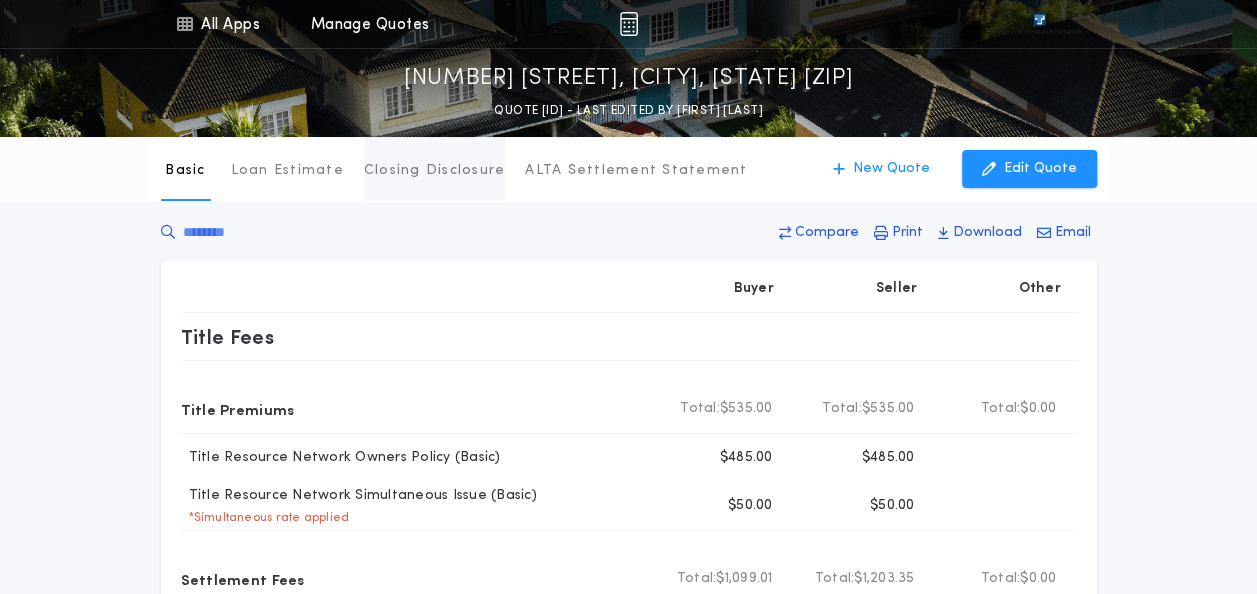 click on "Closing Disclosure" at bounding box center (435, 171) 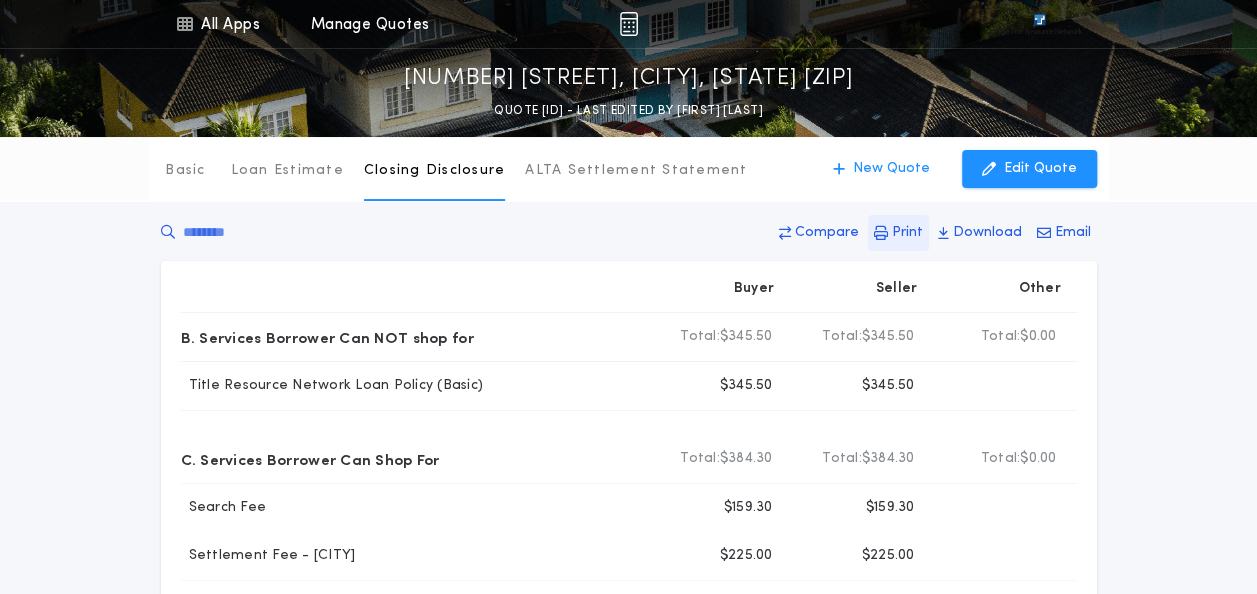 click on "Print" at bounding box center [898, 233] 